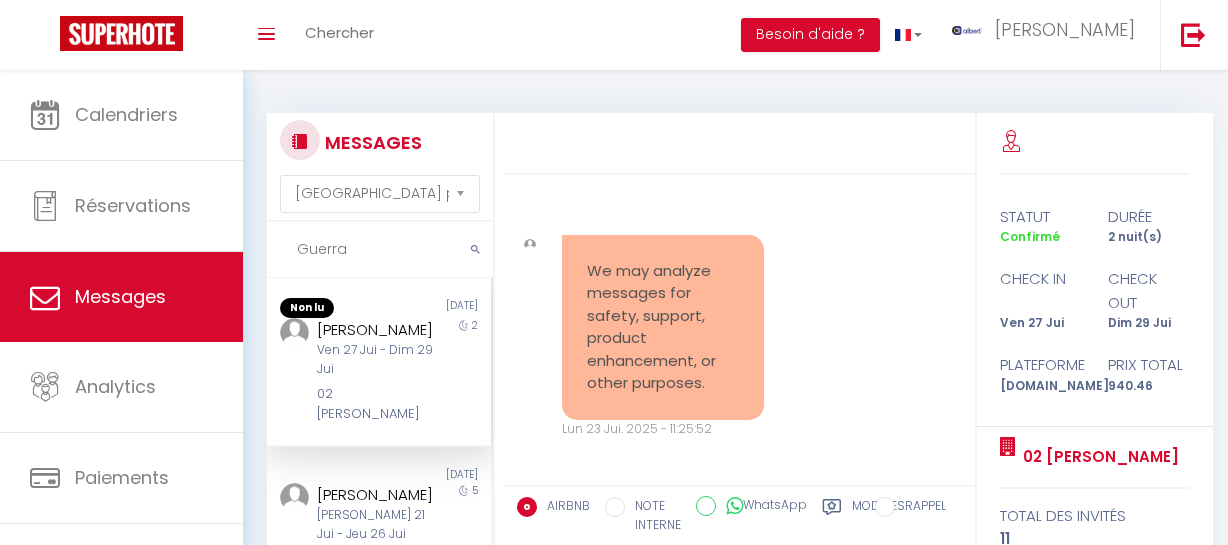 select on "message" 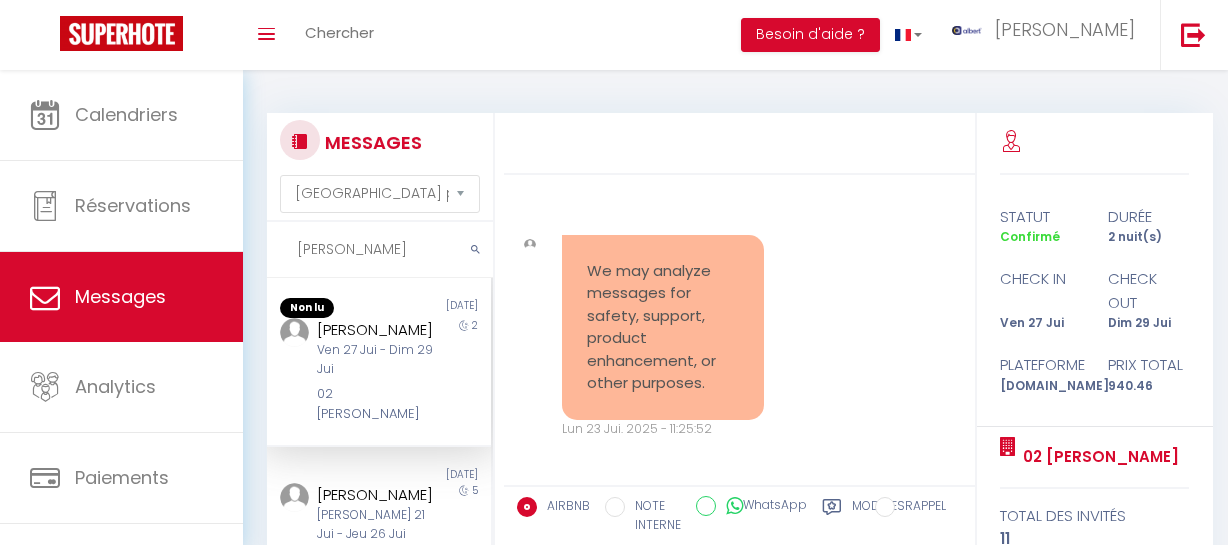 scroll, scrollTop: 0, scrollLeft: 0, axis: both 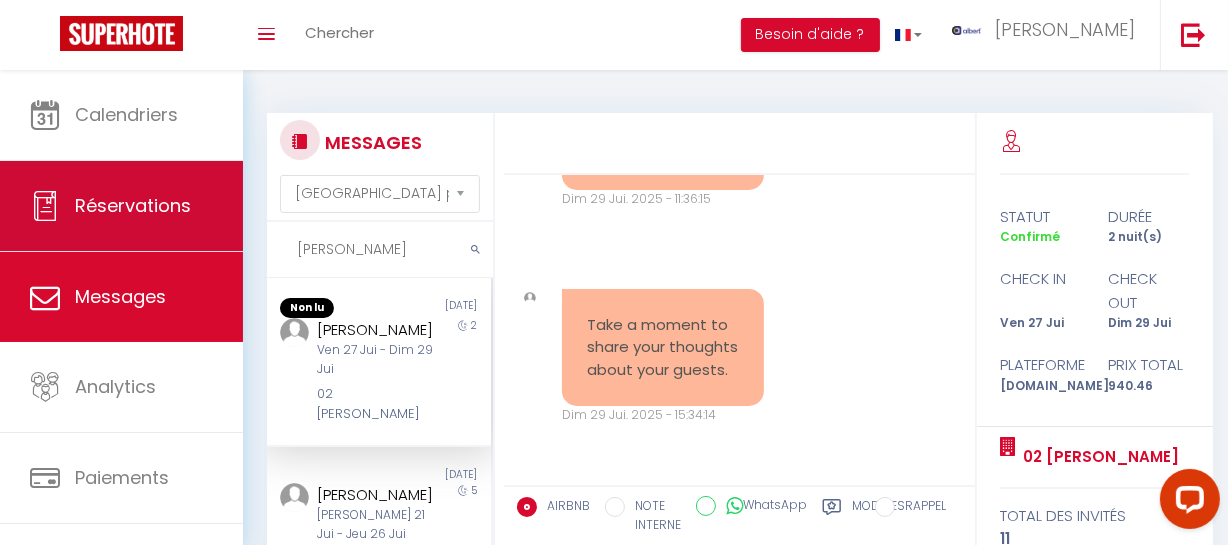 drag, startPoint x: 338, startPoint y: 249, endPoint x: 228, endPoint y: 237, distance: 110.65261 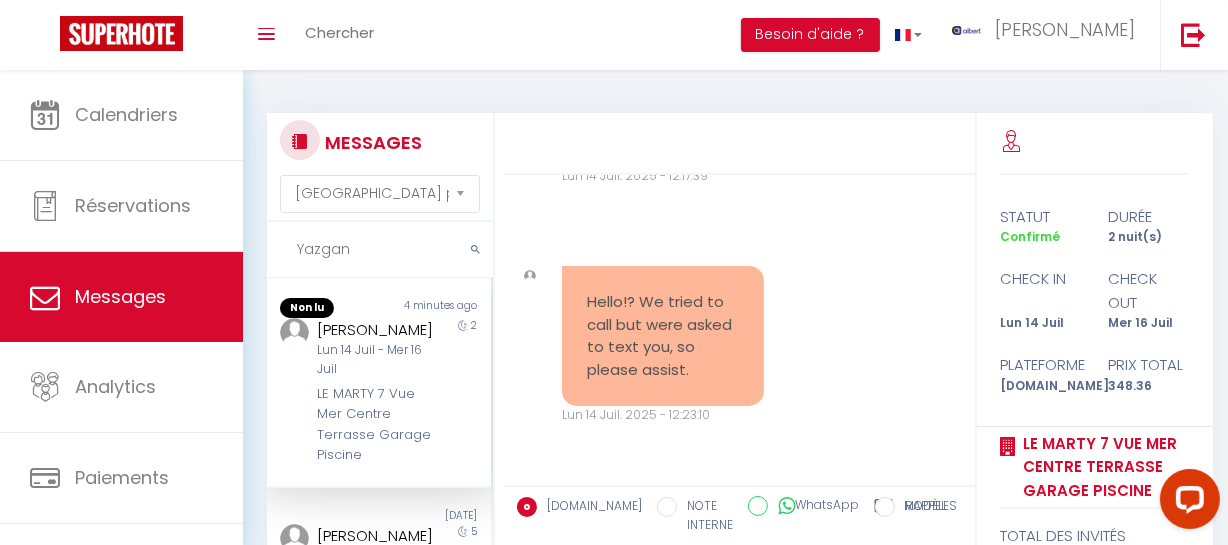 scroll, scrollTop: 17709, scrollLeft: 0, axis: vertical 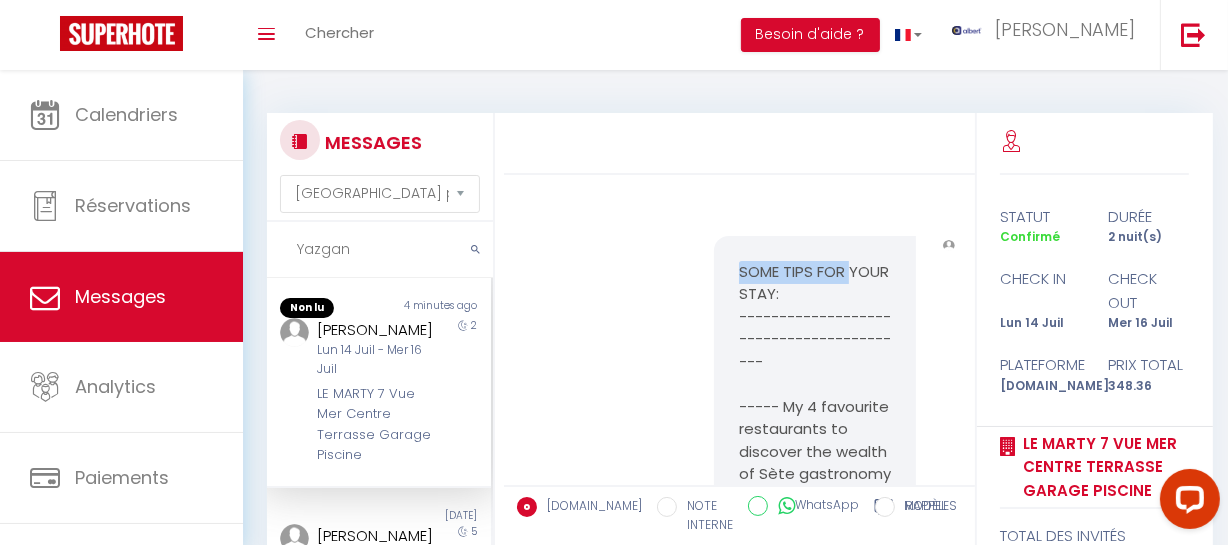 copy on "Hello, for Sète Key box [STREET_ADDRESS] in the name of BOITE 8 Code: 31 30 -- Guide -- Arrival Info  --  [URL][DOMAIN_NAME][DOMAIN_NAME]" 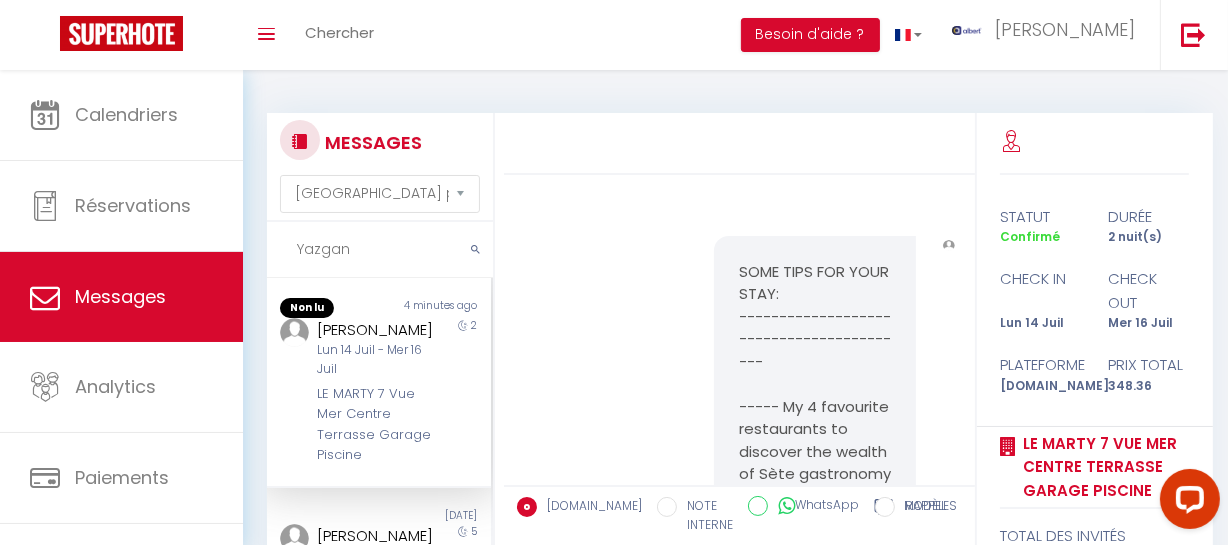 drag, startPoint x: 357, startPoint y: 249, endPoint x: 260, endPoint y: 249, distance: 97 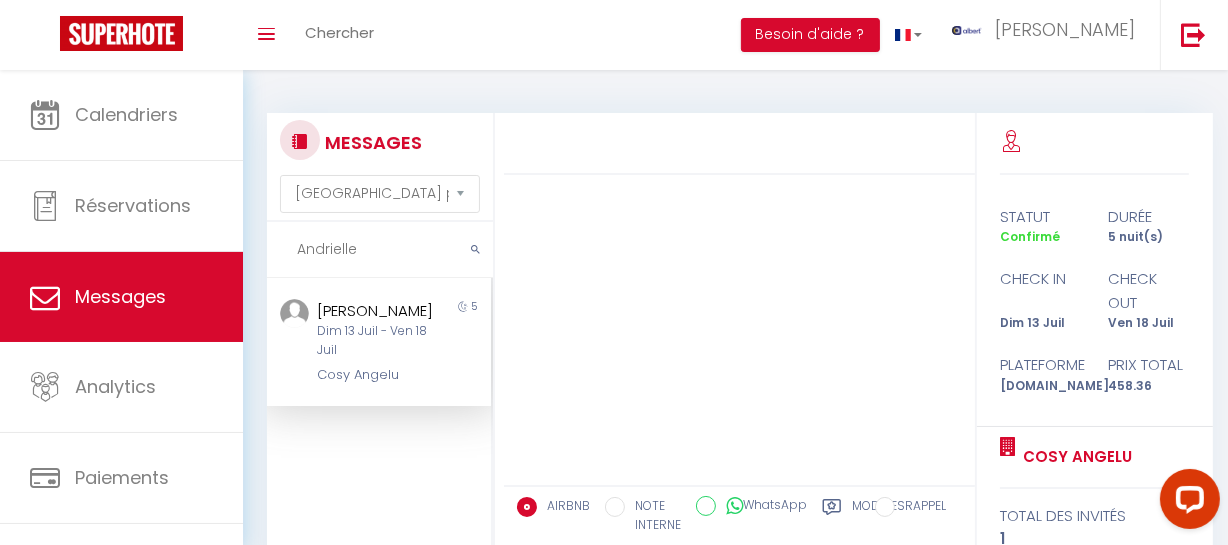 scroll, scrollTop: 0, scrollLeft: 0, axis: both 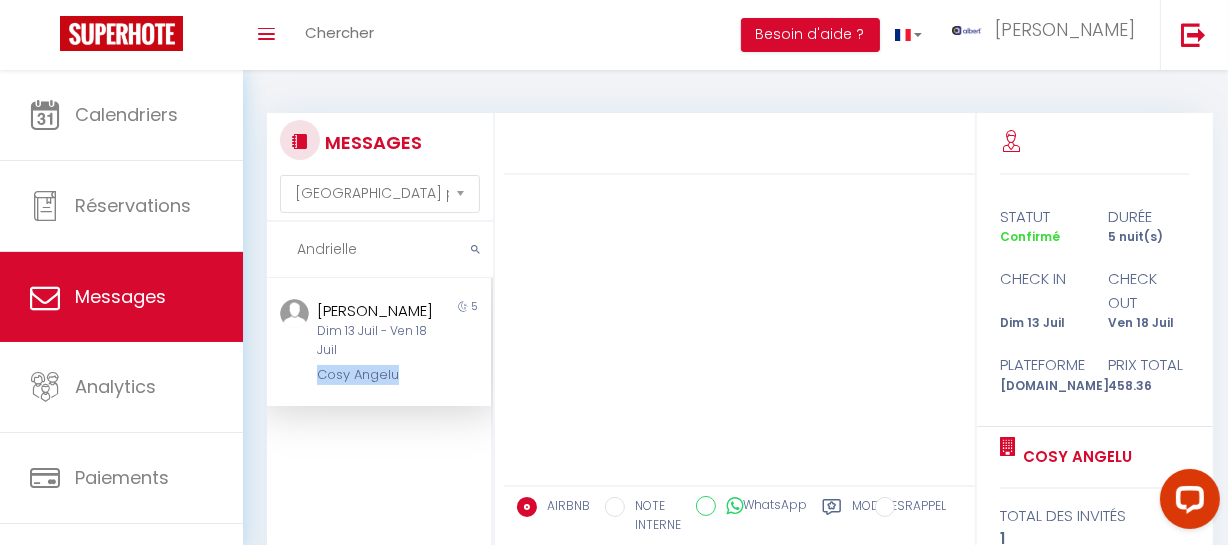 drag, startPoint x: 411, startPoint y: 376, endPoint x: 308, endPoint y: 383, distance: 103.23759 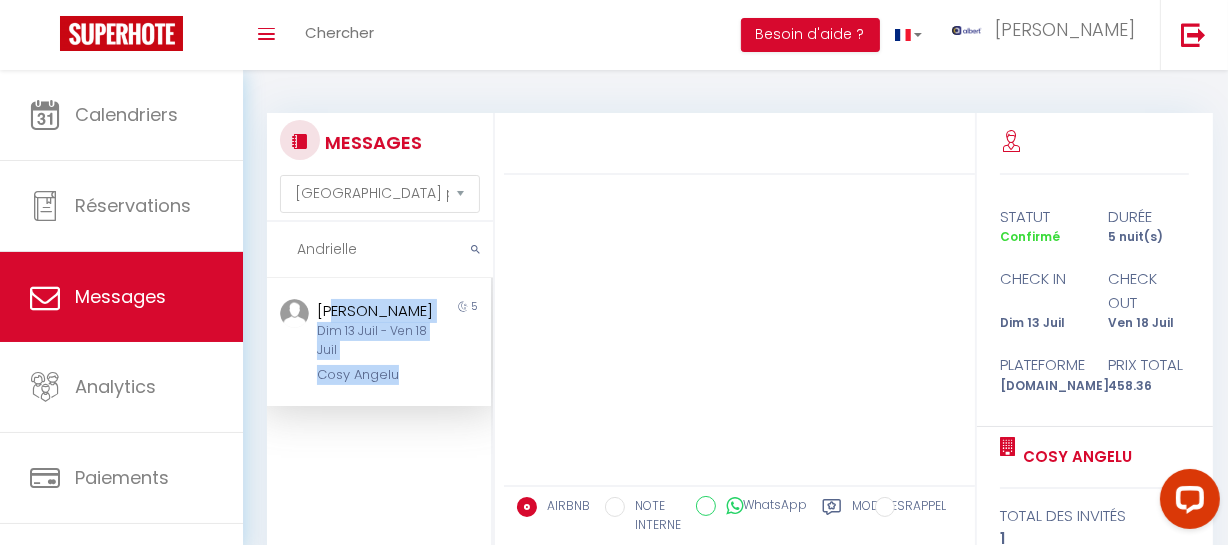 drag, startPoint x: 434, startPoint y: 303, endPoint x: 359, endPoint y: 331, distance: 80.05623 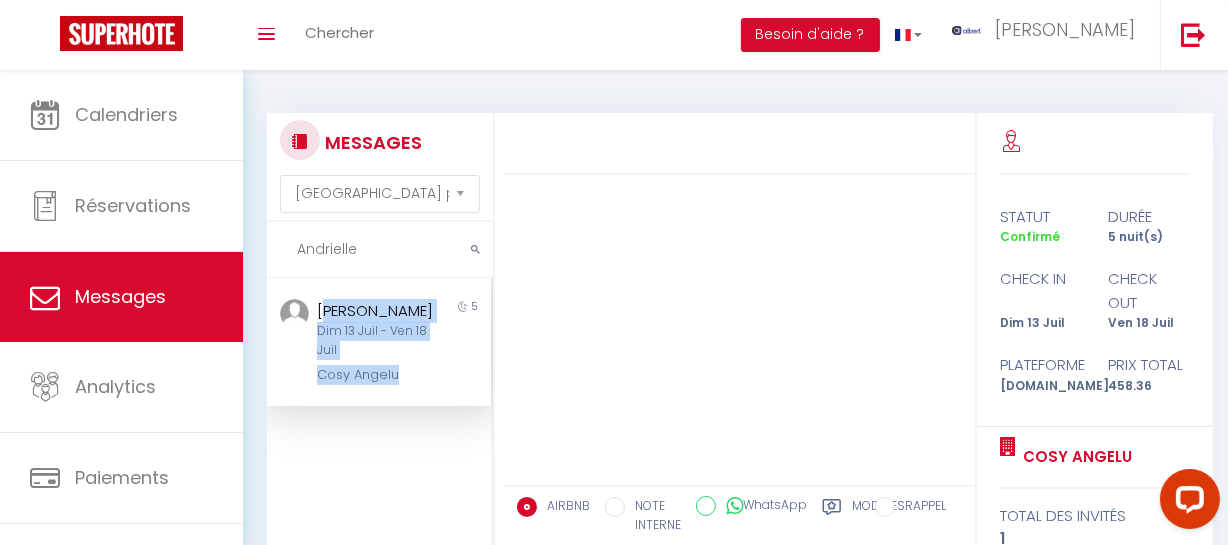 drag, startPoint x: 429, startPoint y: 308, endPoint x: 328, endPoint y: 319, distance: 101.597244 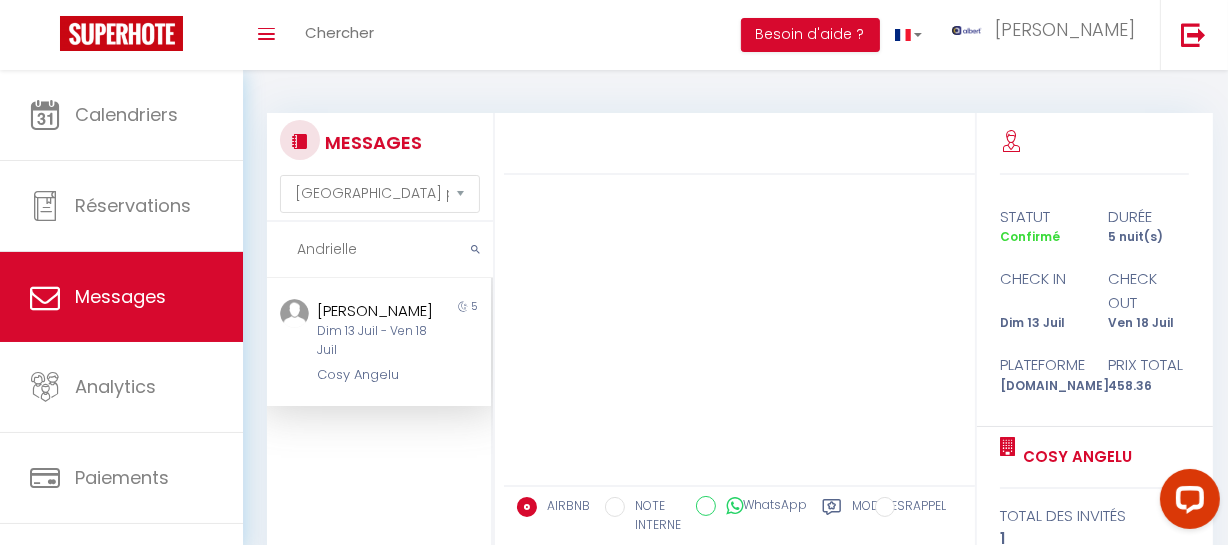 copy on "Andrielle Alve" 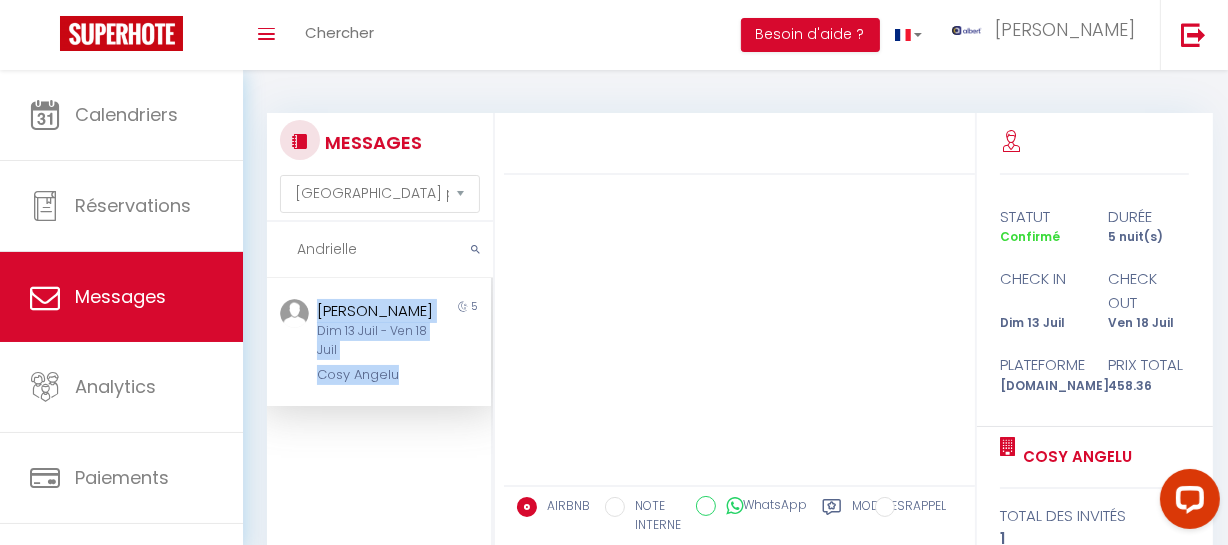 copy on "[PERSON_NAME]   [DATE] - [DATE]   Cosy Angelu" 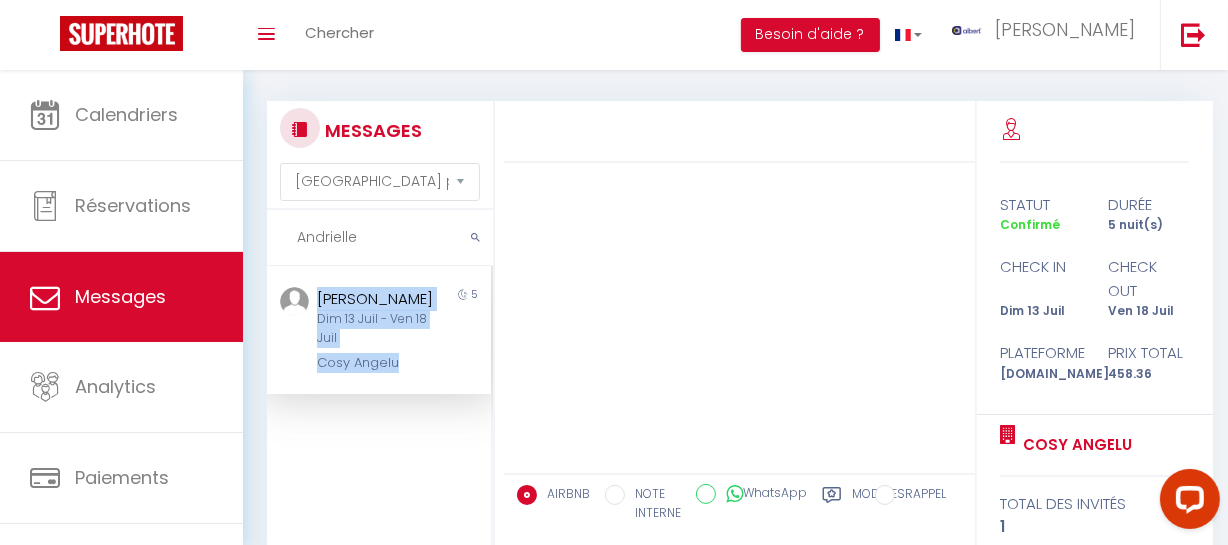 scroll, scrollTop: 0, scrollLeft: 0, axis: both 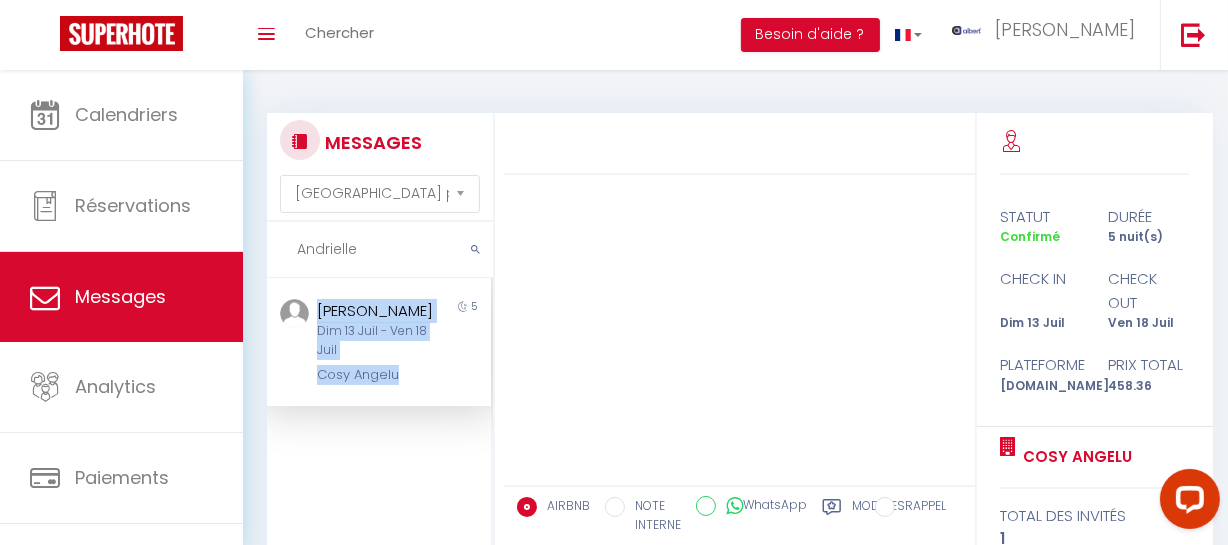 click on "[PERSON_NAME]" at bounding box center [375, 311] 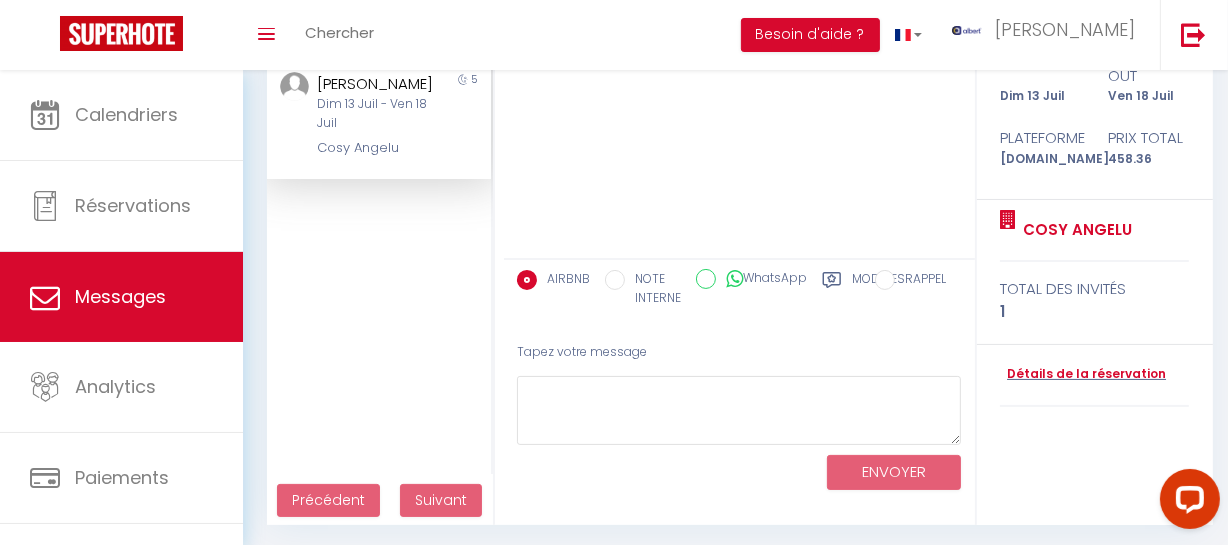 scroll, scrollTop: 231, scrollLeft: 0, axis: vertical 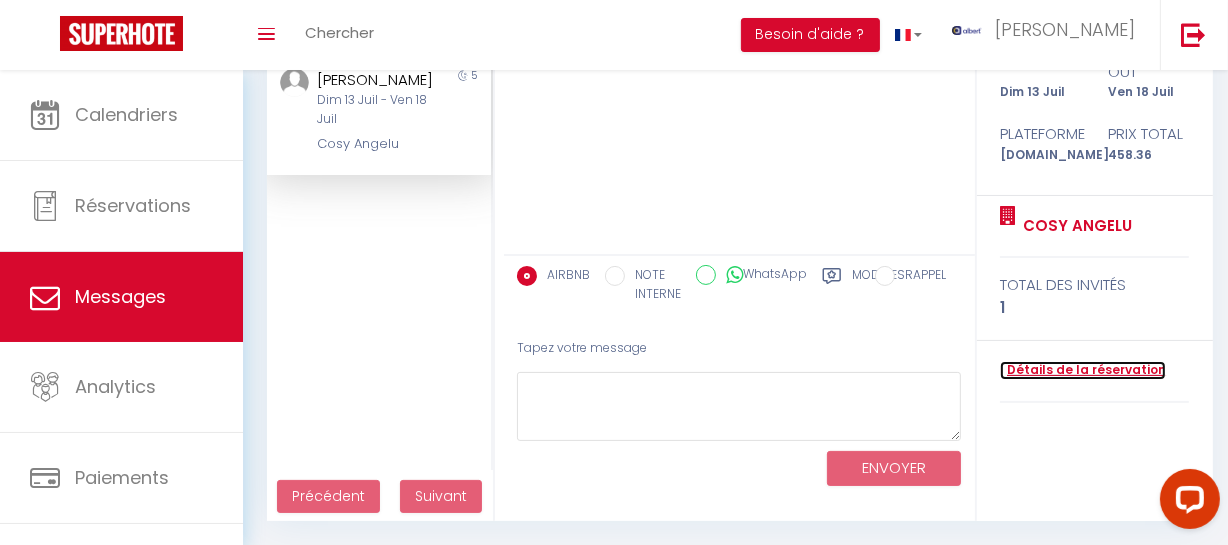 click on "Détails de la réservation" at bounding box center [1083, 370] 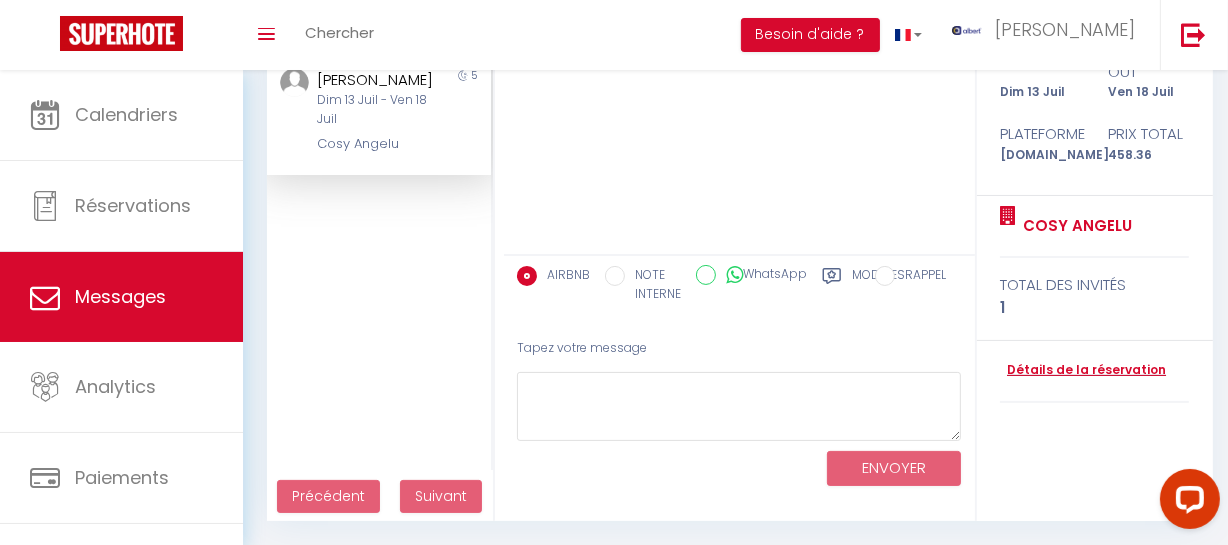 scroll, scrollTop: 0, scrollLeft: 0, axis: both 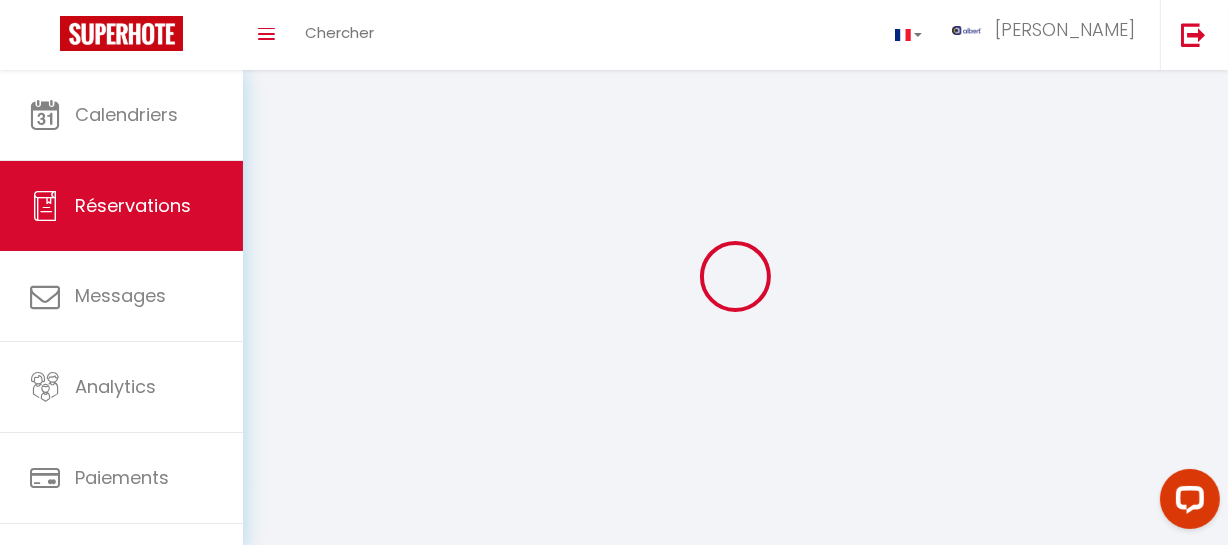 type on "Andrielle" 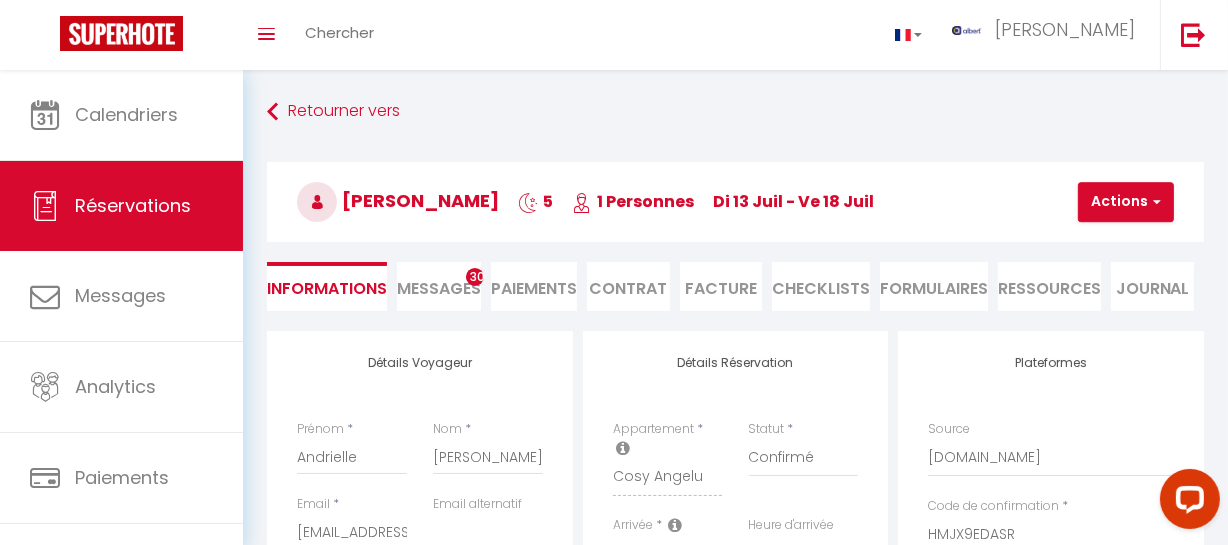 select 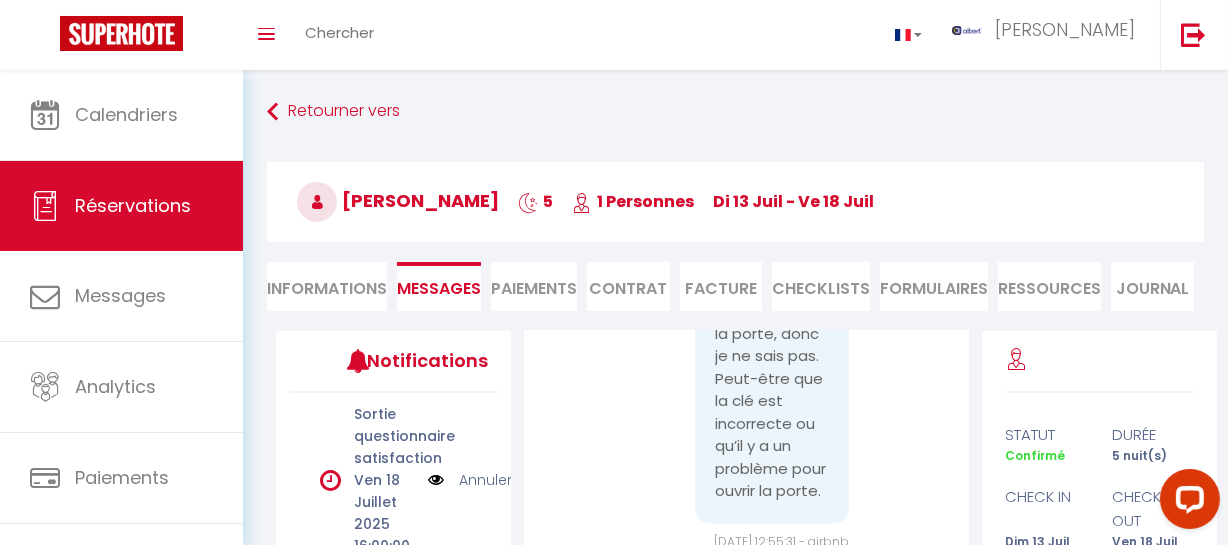 scroll, scrollTop: 17707, scrollLeft: 0, axis: vertical 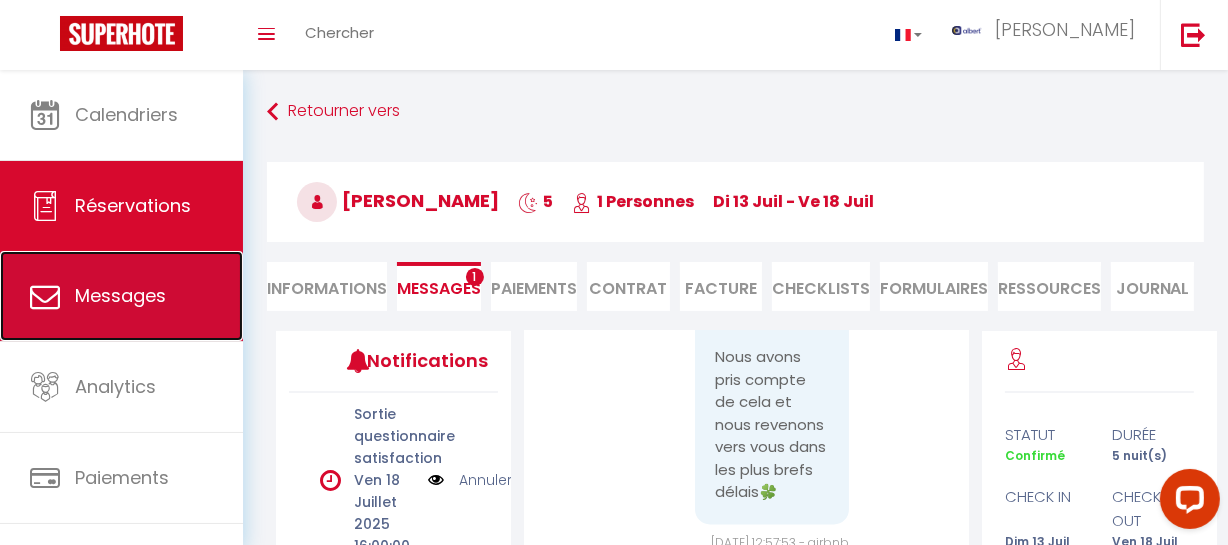 click on "Messages" at bounding box center [121, 296] 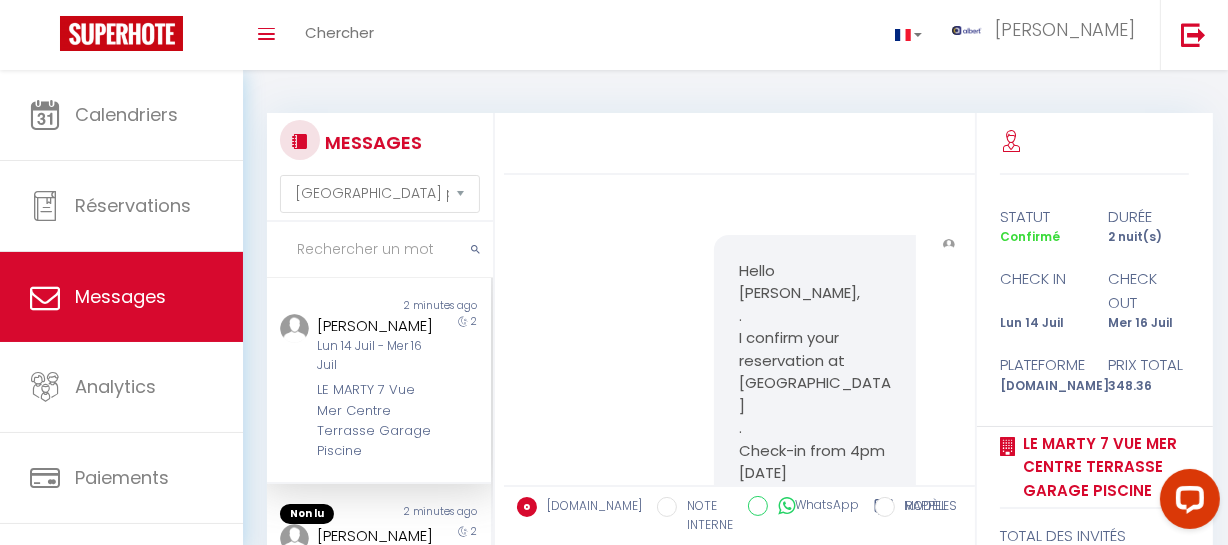 scroll, scrollTop: 20530, scrollLeft: 0, axis: vertical 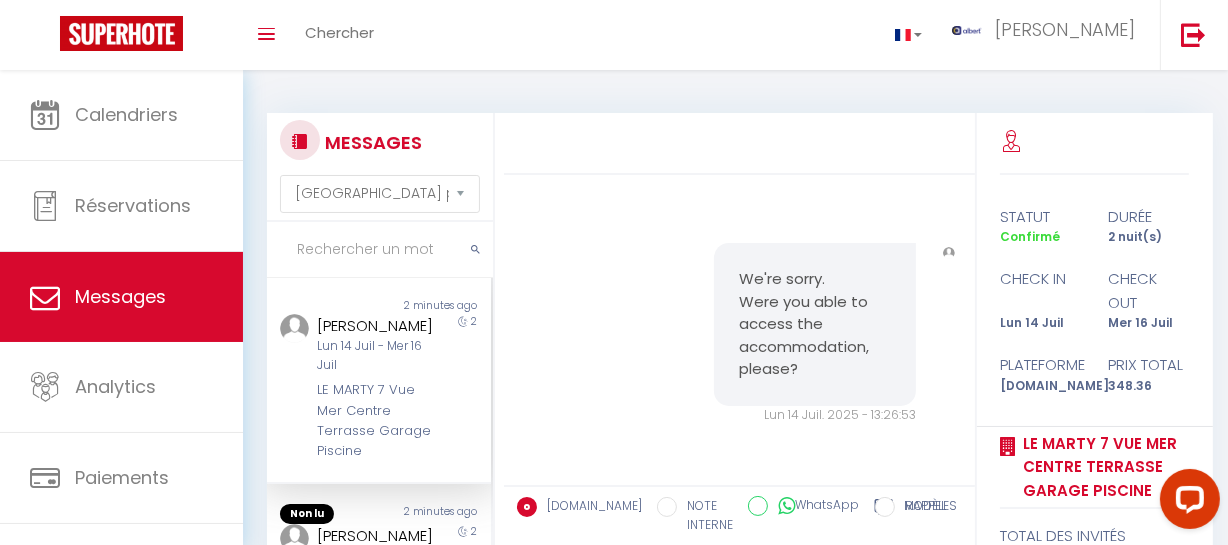 click at bounding box center [380, 250] 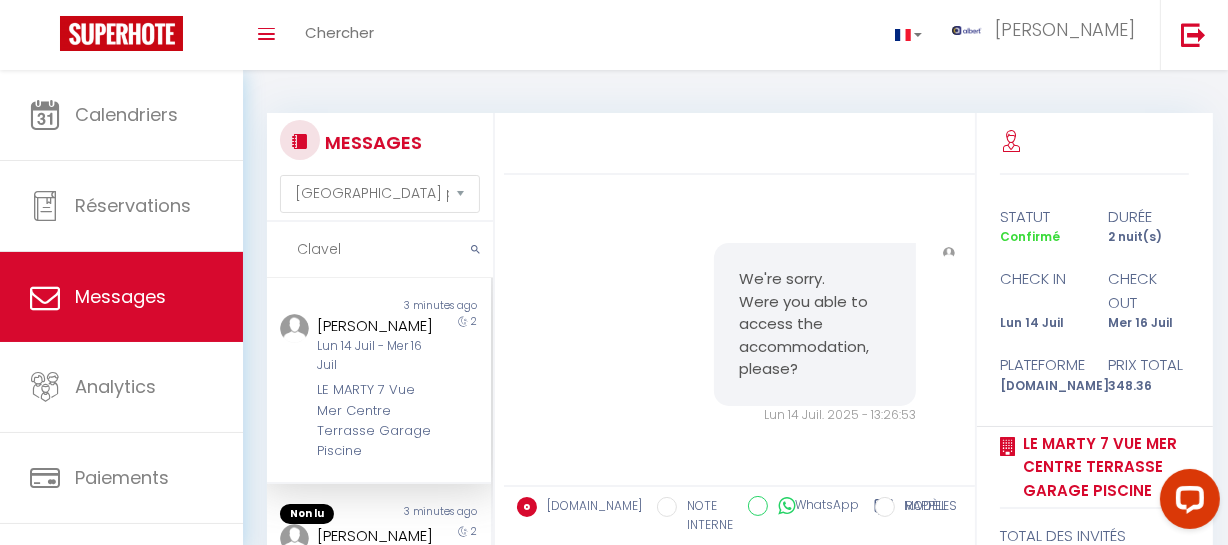 type on "Clavel" 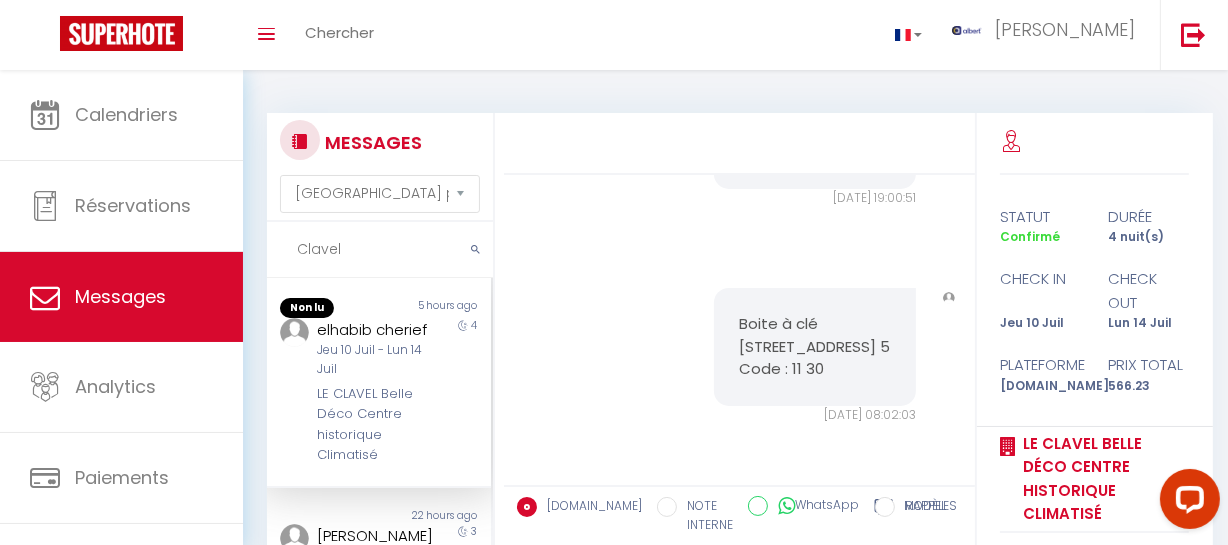 scroll, scrollTop: 17513, scrollLeft: 0, axis: vertical 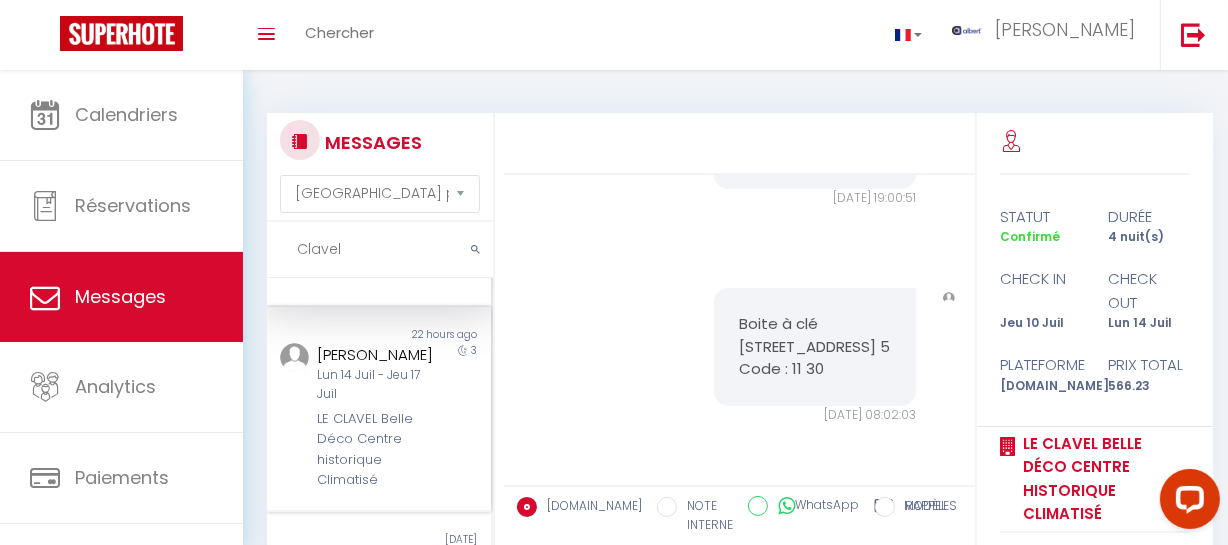 click on "Lun 14 Juil - Jeu 17 Juil" at bounding box center (375, 385) 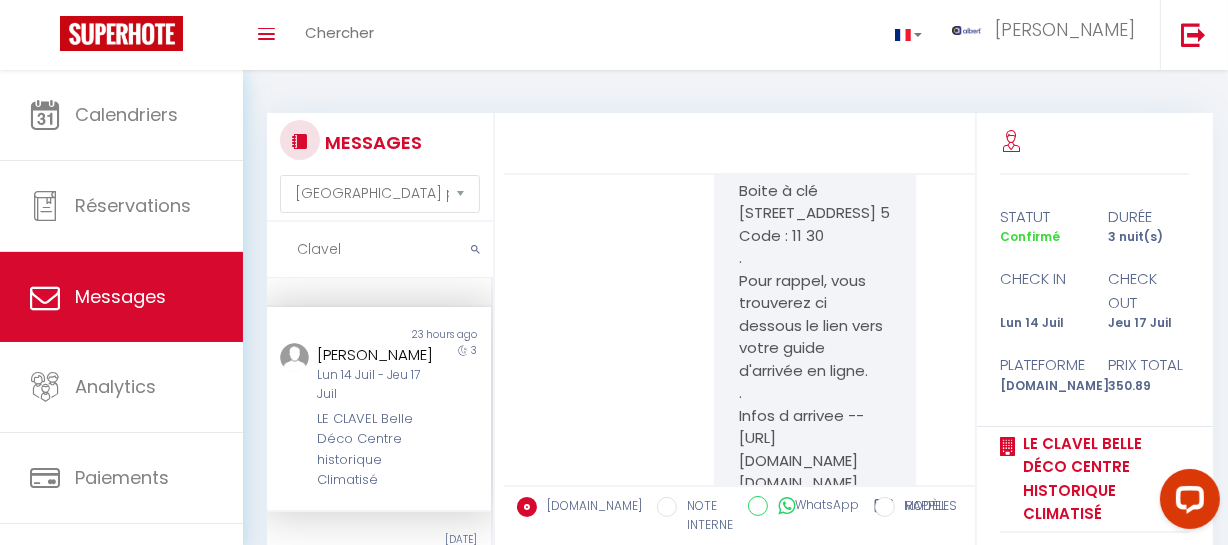 scroll, scrollTop: 2970, scrollLeft: 0, axis: vertical 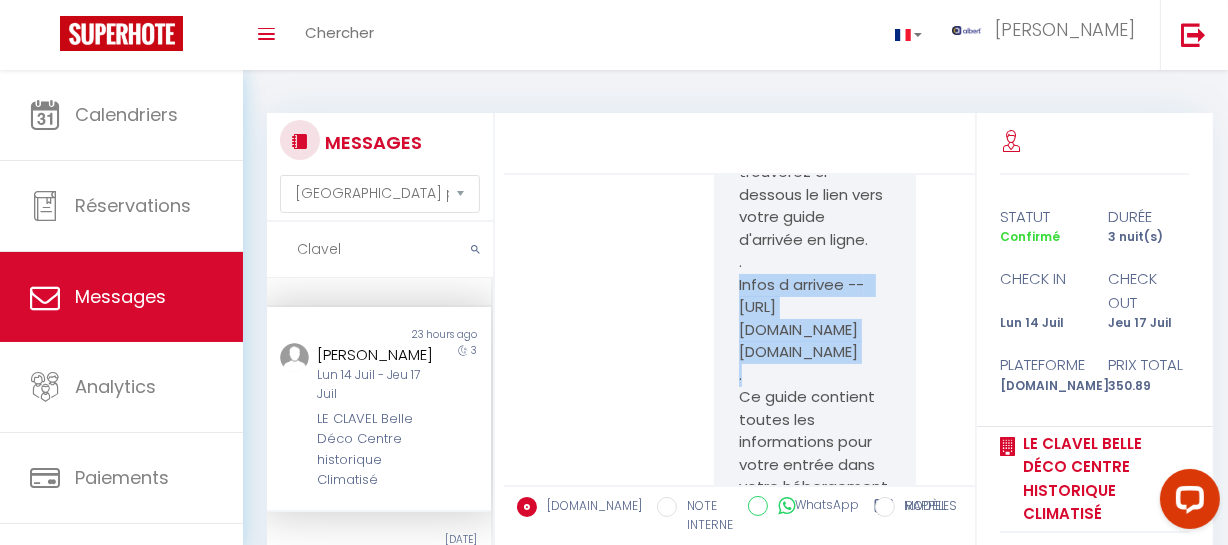 copy on "Infos d arrivee --  [URL][DOMAIN_NAME][DOMAIN_NAME]
." 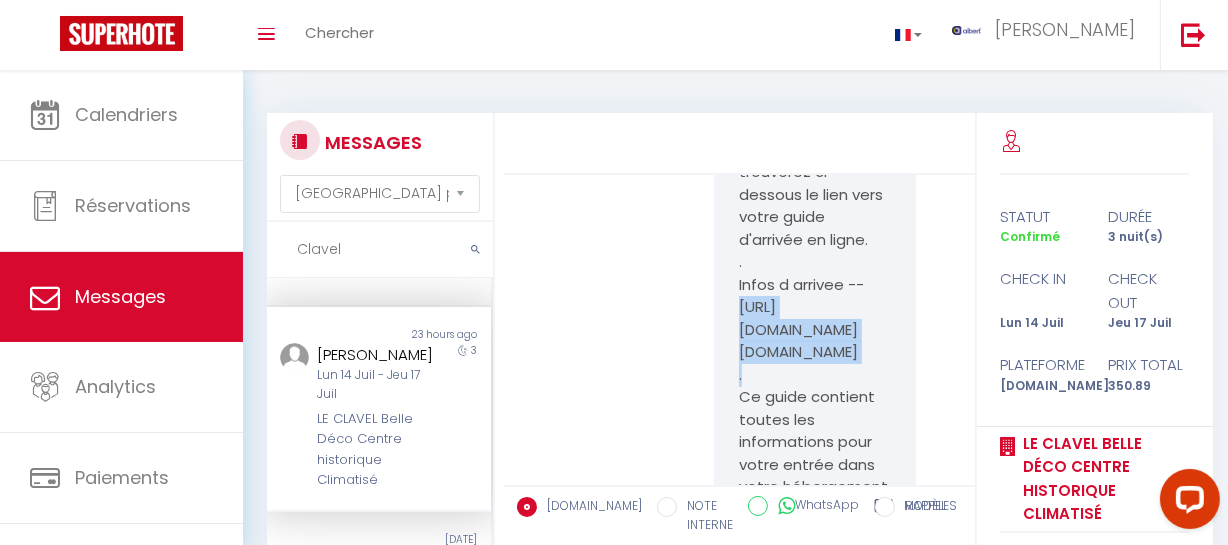 copy on "[URL][DOMAIN_NAME][DOMAIN_NAME]
." 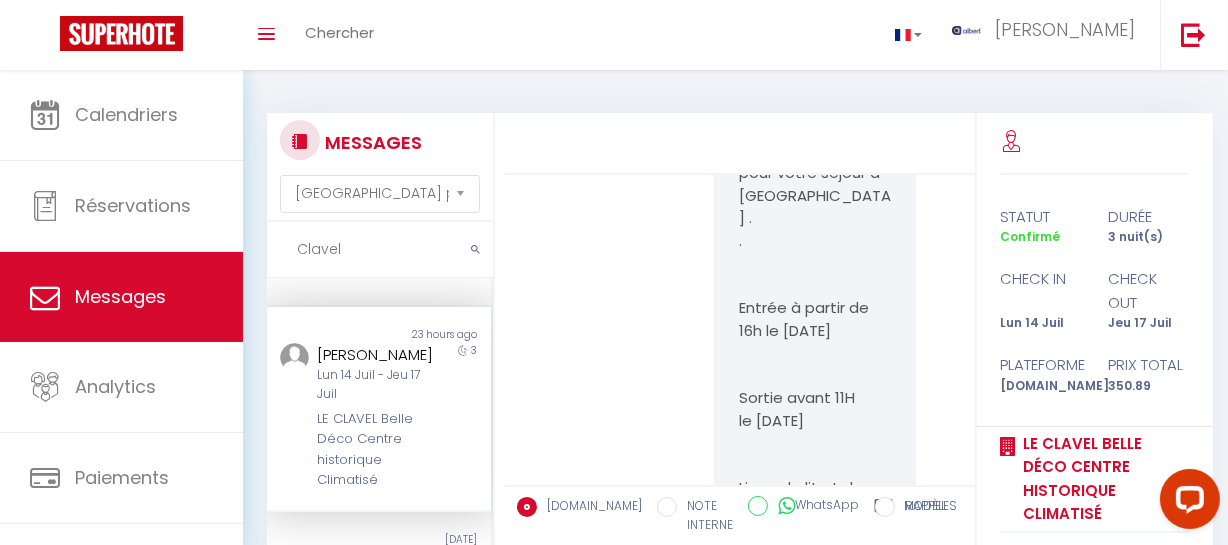 scroll, scrollTop: 2425, scrollLeft: 0, axis: vertical 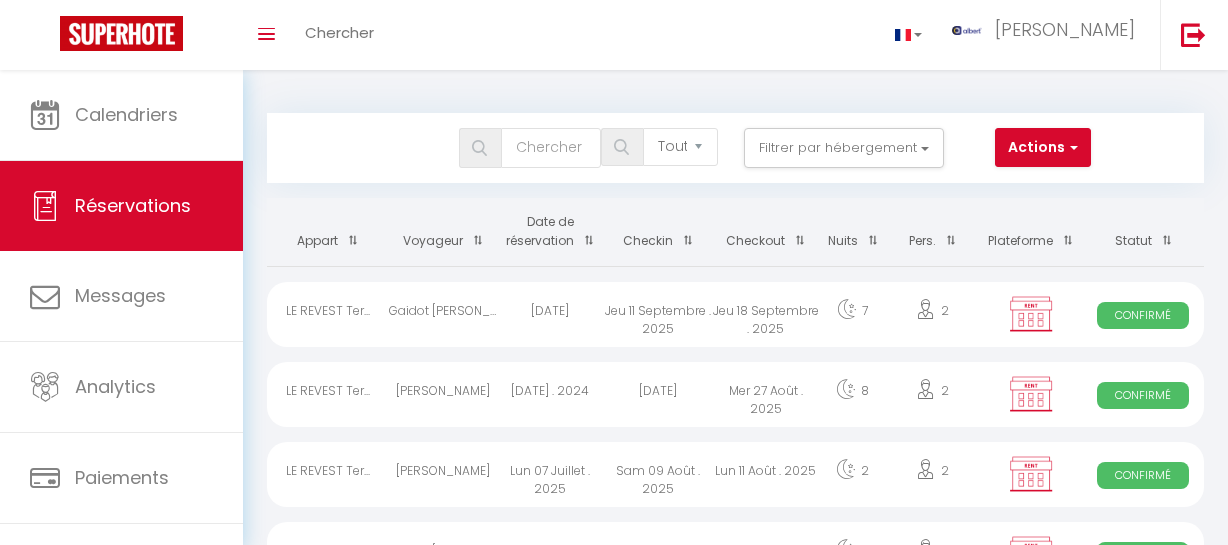 select on "not_cancelled" 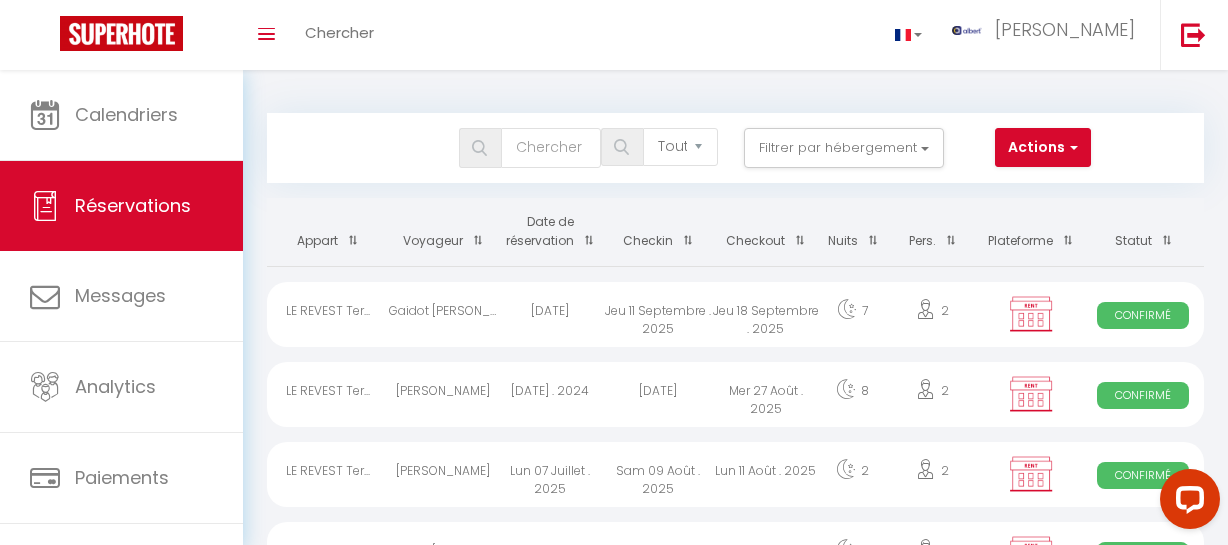 scroll, scrollTop: 0, scrollLeft: 0, axis: both 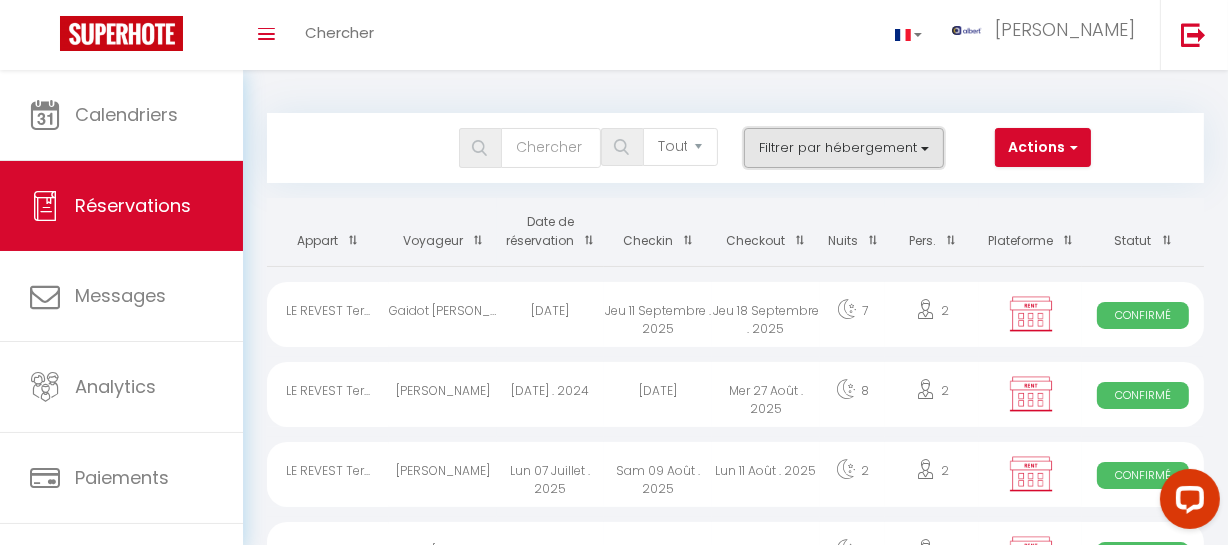 click on "Filtrer par hébergement" at bounding box center (844, 148) 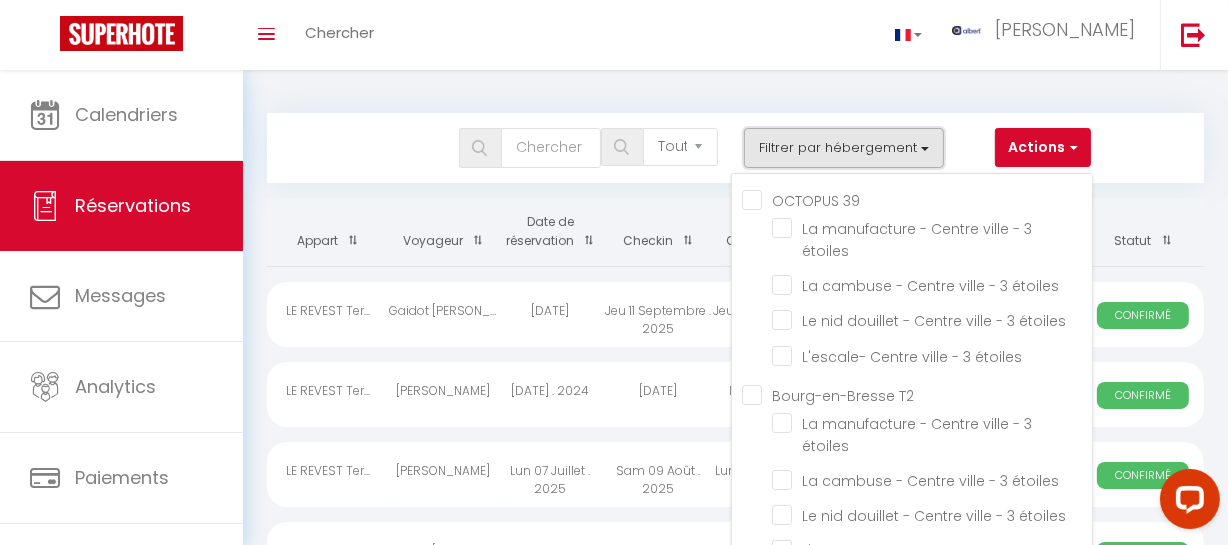 type 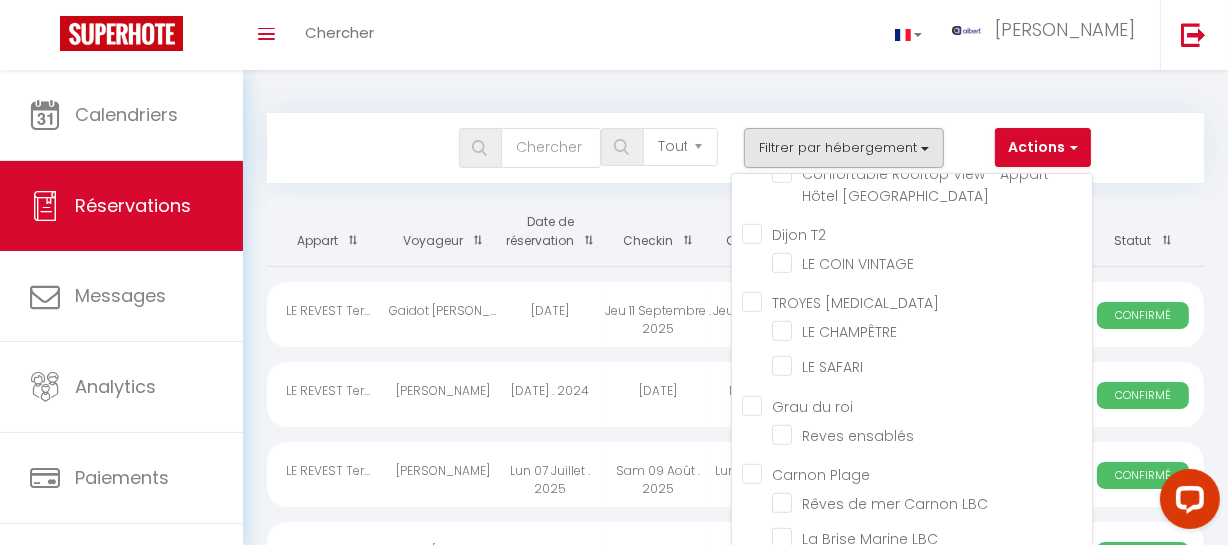 scroll, scrollTop: 27276, scrollLeft: 0, axis: vertical 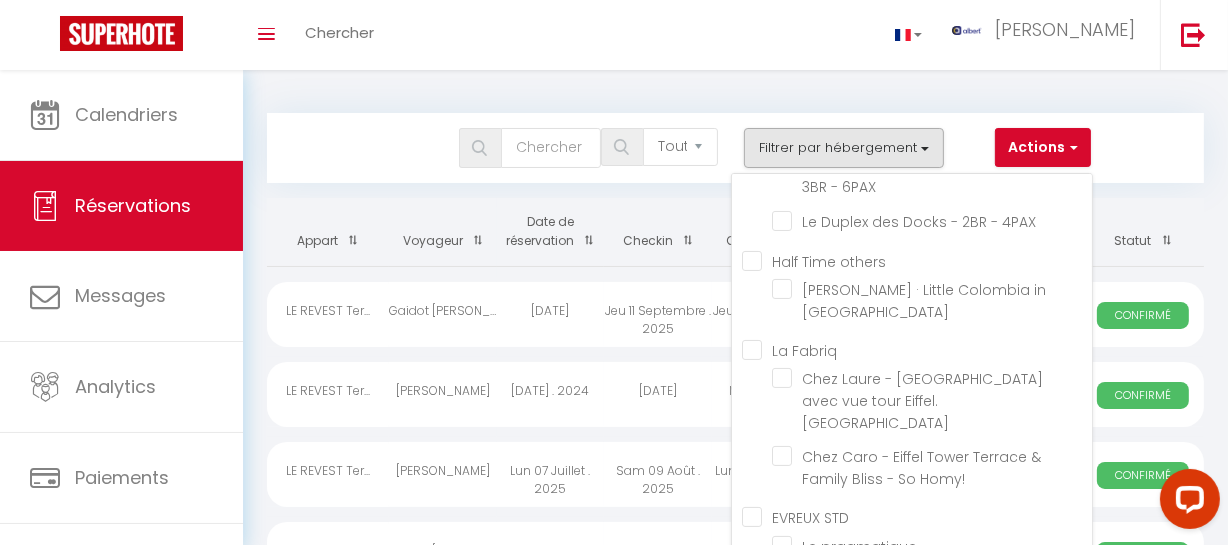 click on "LE REVEST Terrasse Clim [GEOGRAPHIC_DATA]" at bounding box center [932, -401] 